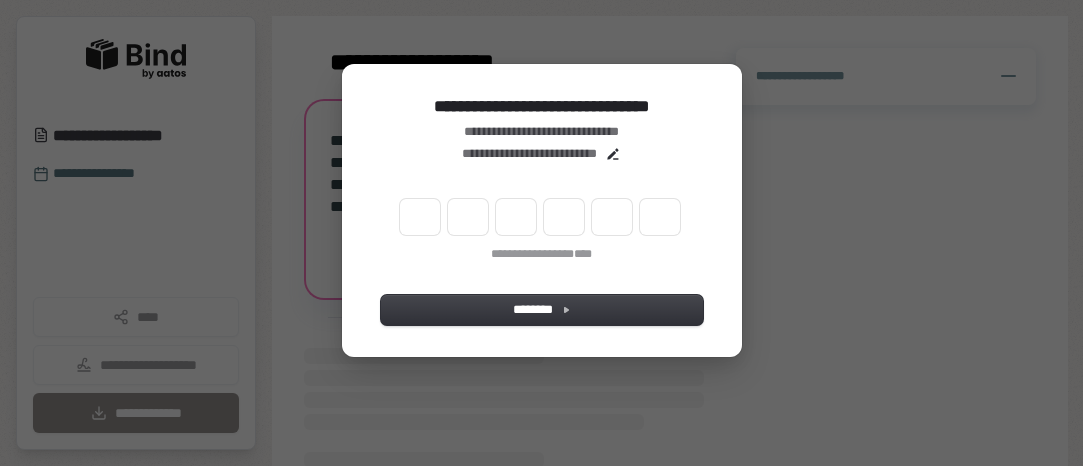 scroll, scrollTop: 0, scrollLeft: 0, axis: both 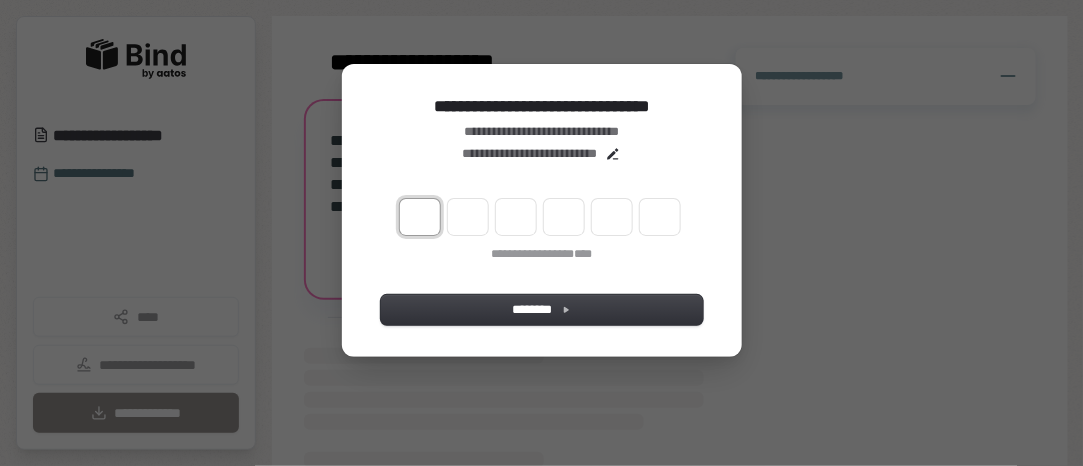 type on "*" 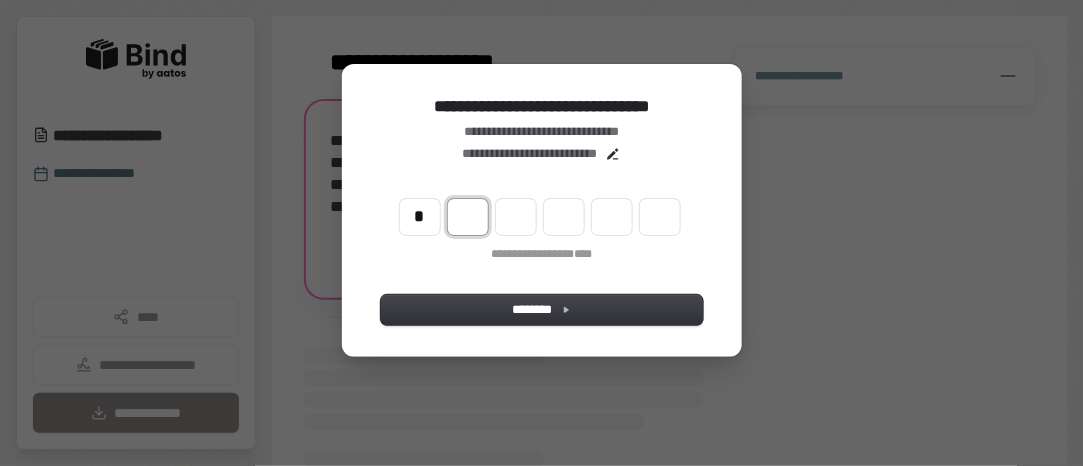 type on "*" 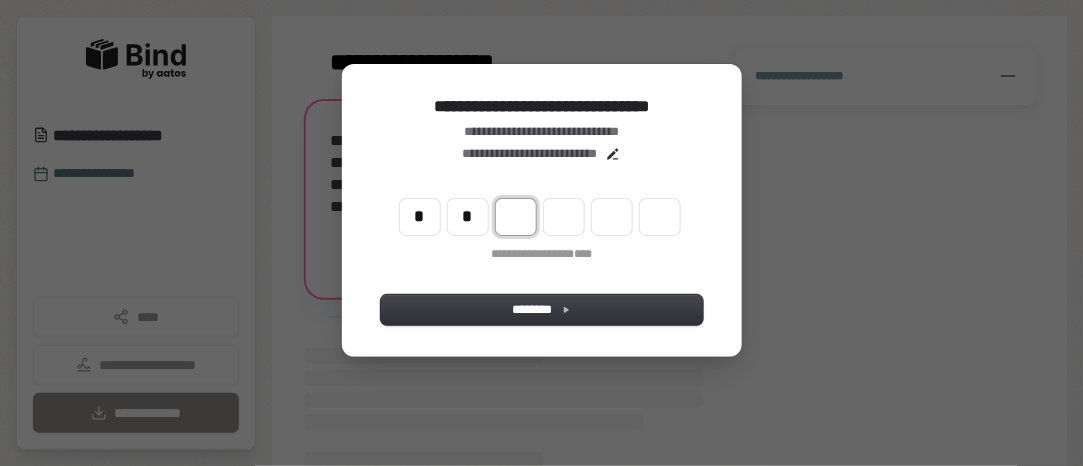type on "**" 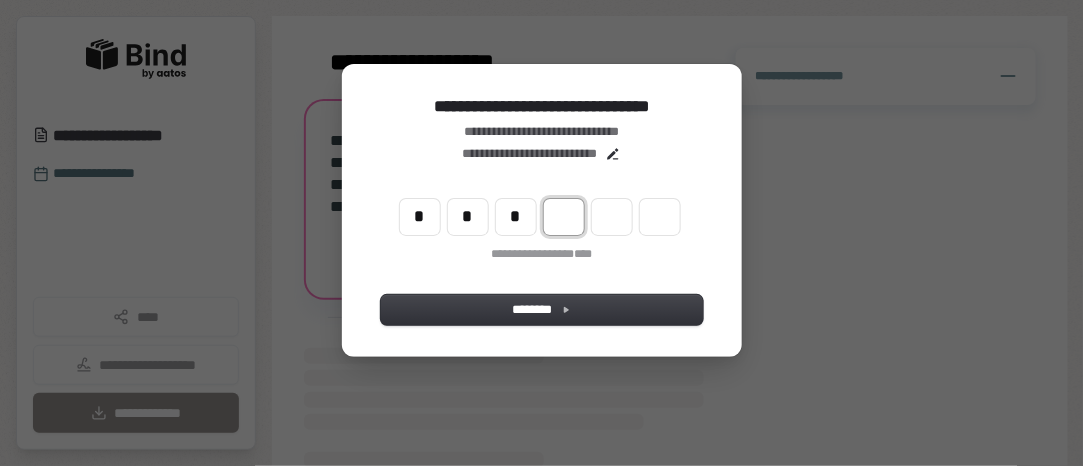 type on "***" 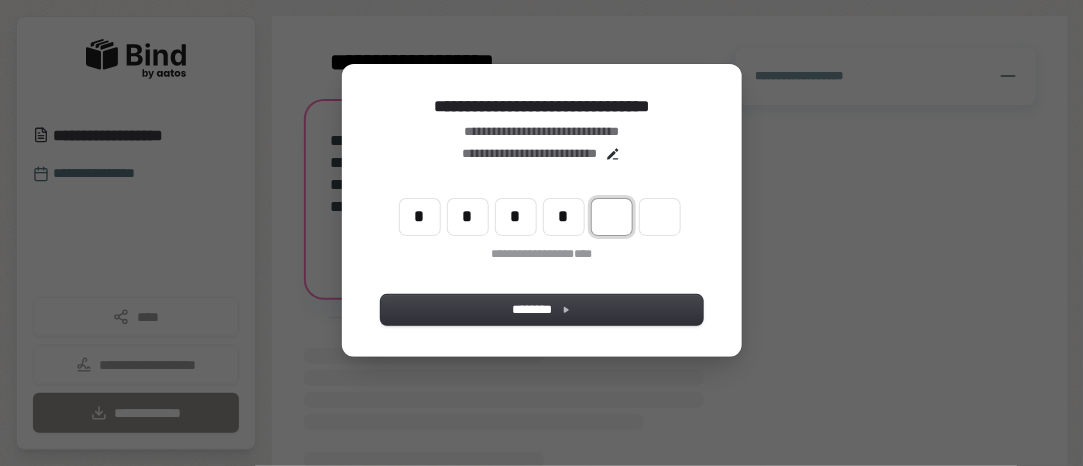 type on "****" 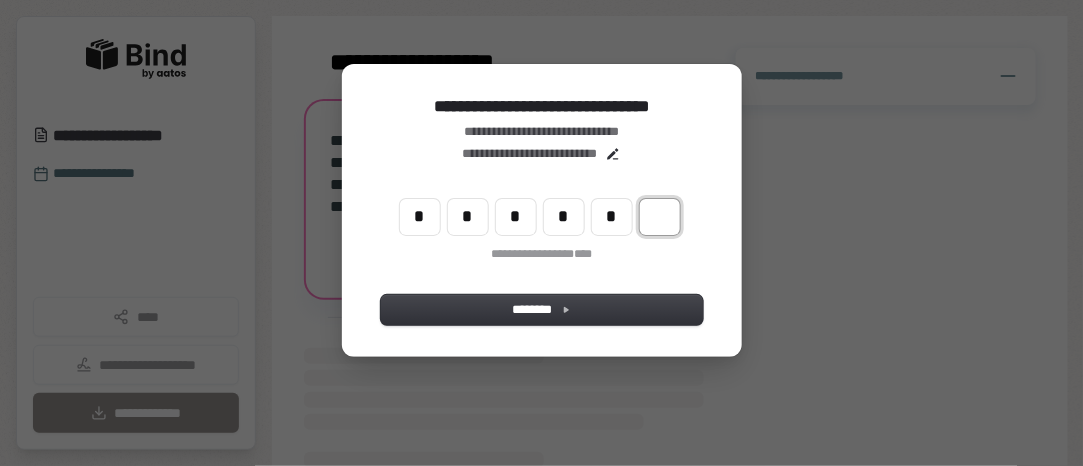 type on "******" 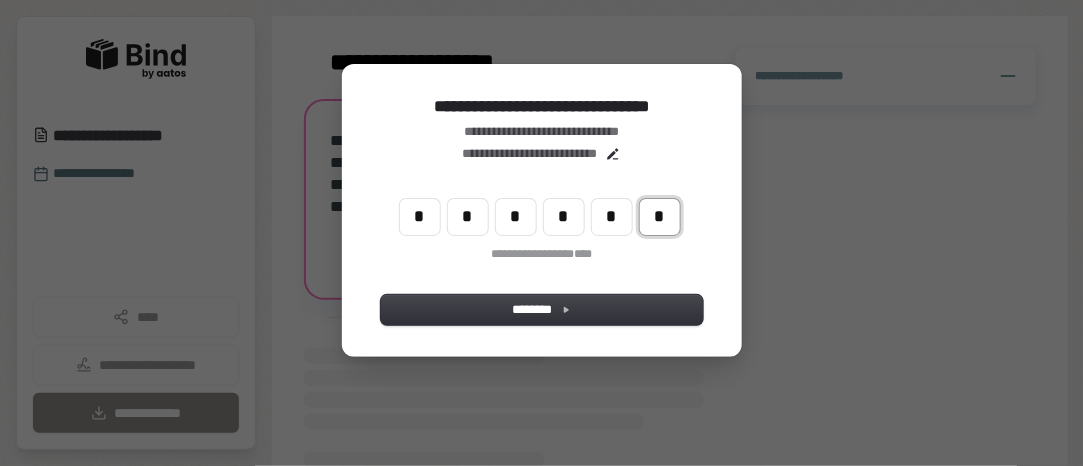 type on "*" 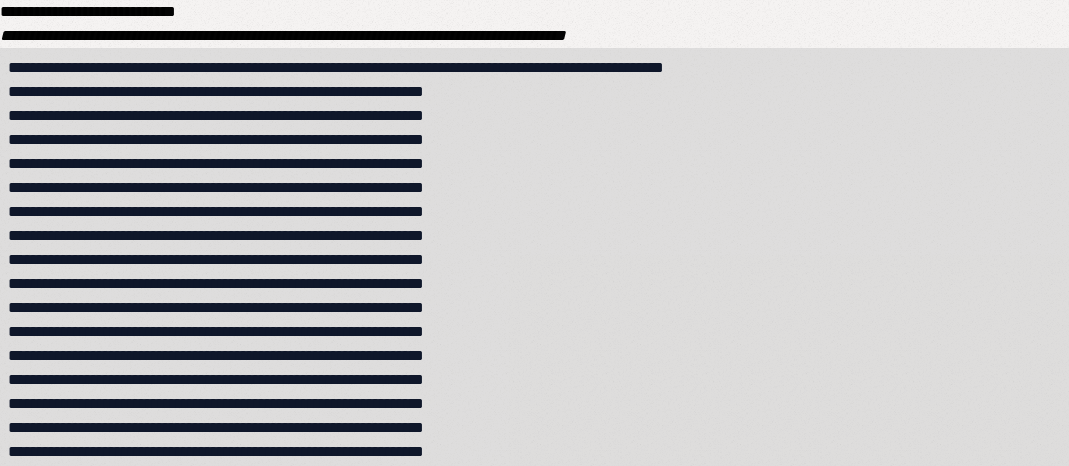 scroll, scrollTop: 0, scrollLeft: 0, axis: both 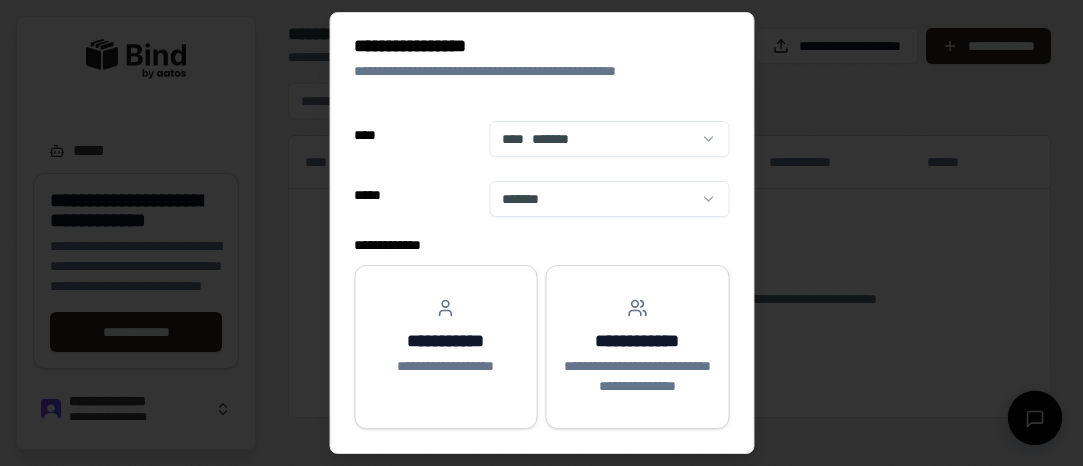 select on "**" 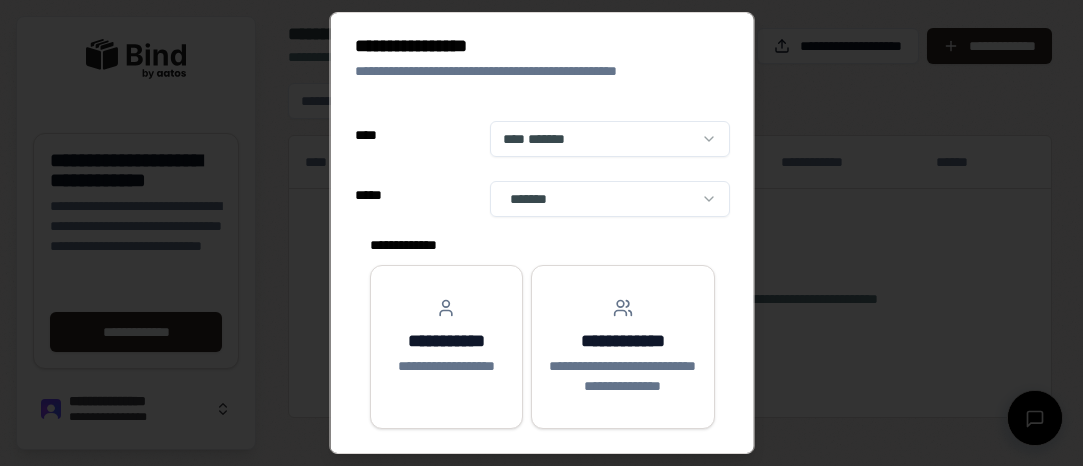 scroll, scrollTop: 0, scrollLeft: 0, axis: both 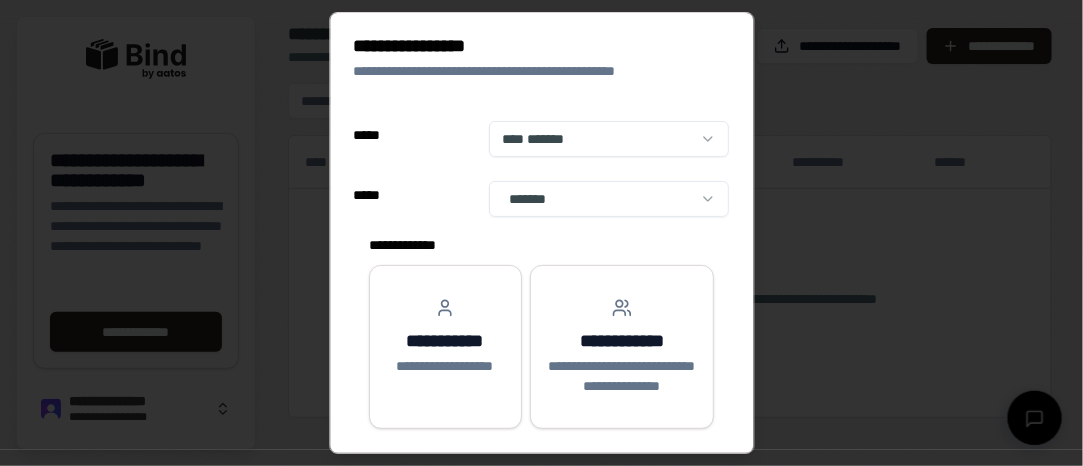 click on "**********" at bounding box center (542, 233) 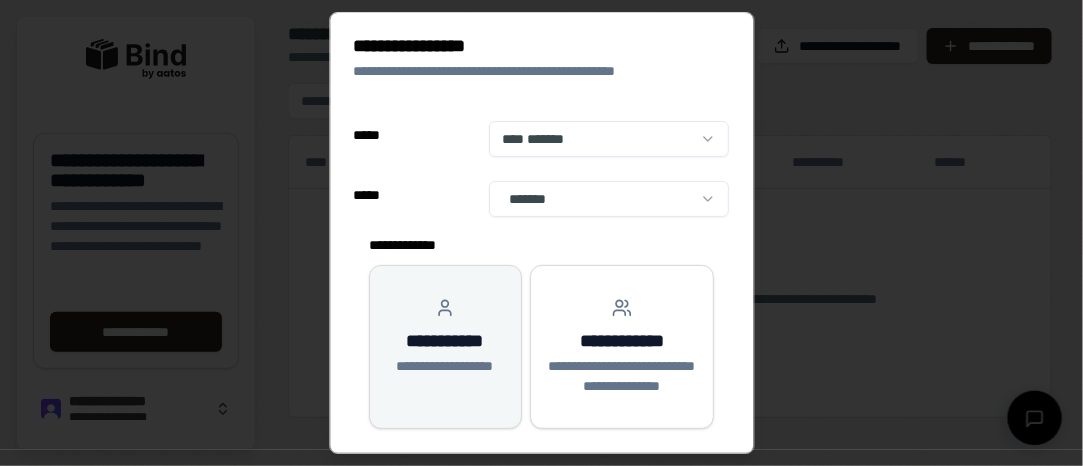 click on "**********" at bounding box center (445, 341) 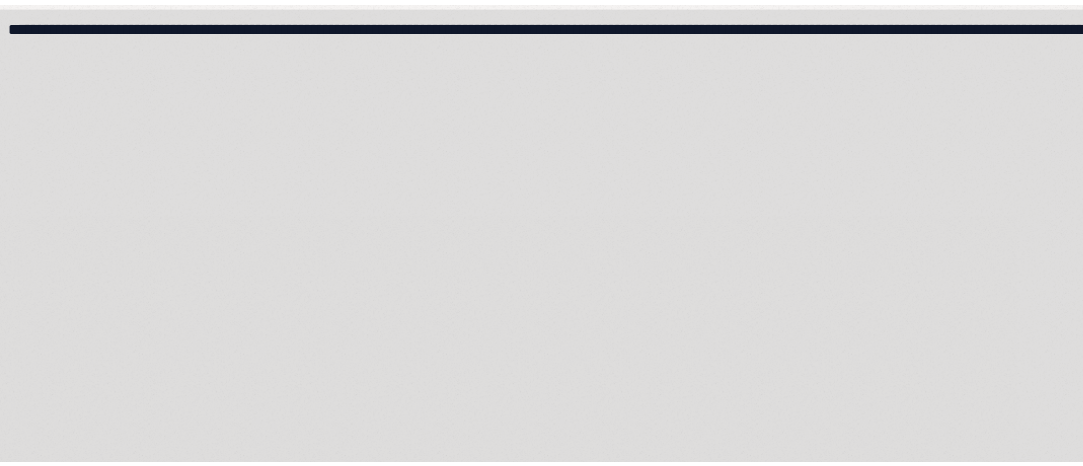 scroll, scrollTop: 0, scrollLeft: 0, axis: both 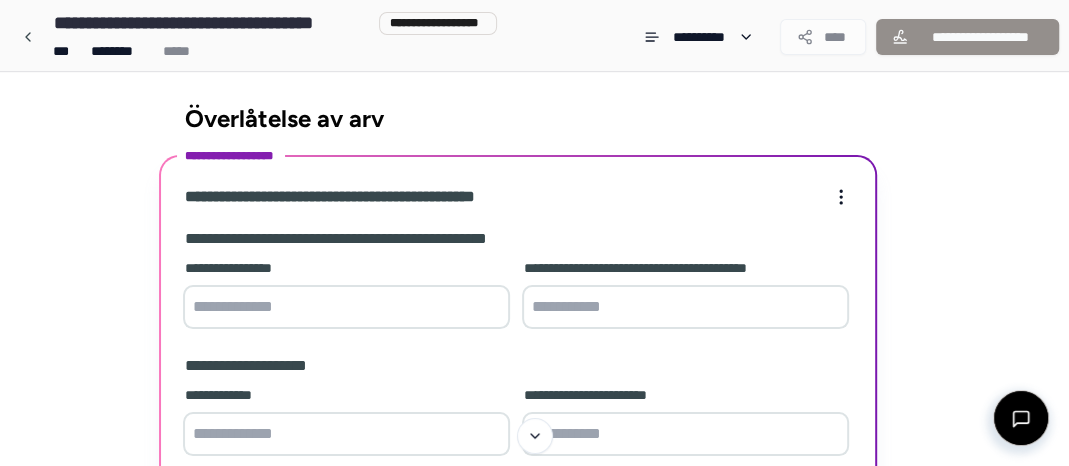 click at bounding box center [346, 307] 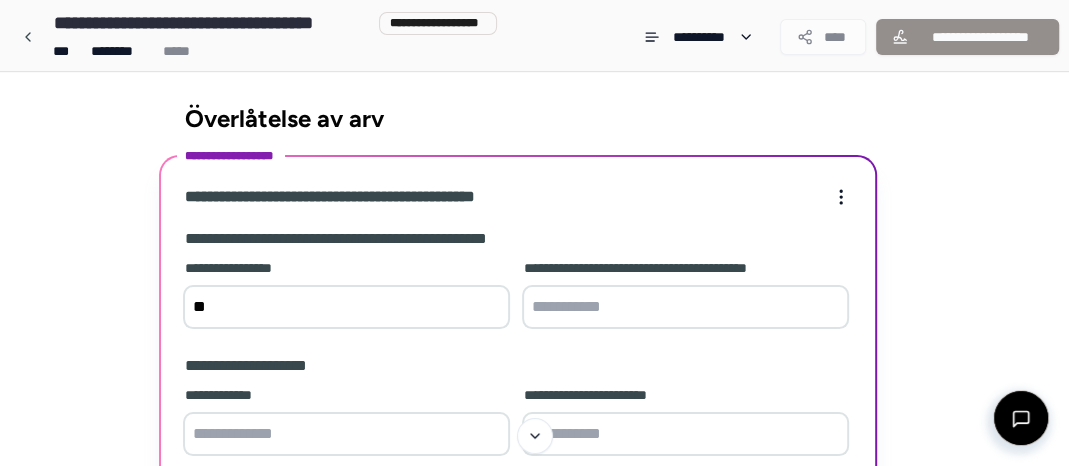 type on "*" 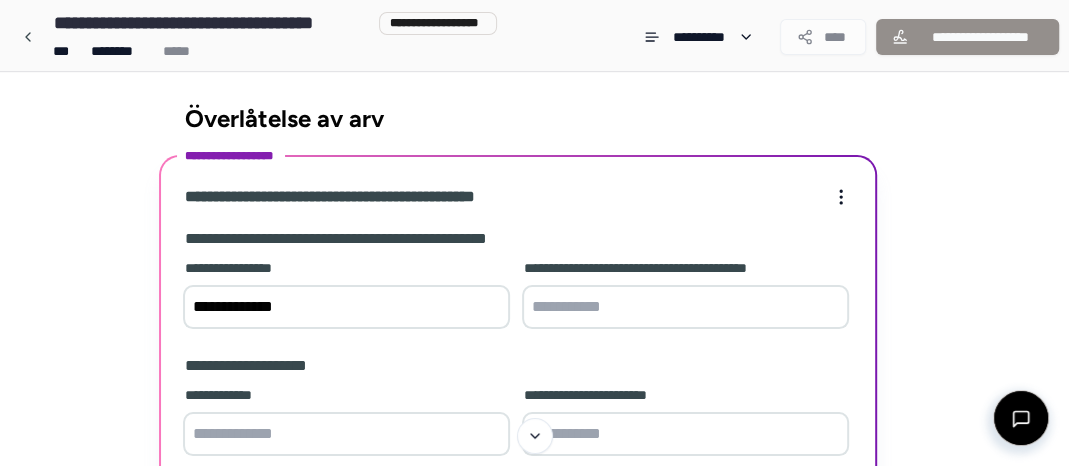 type on "**********" 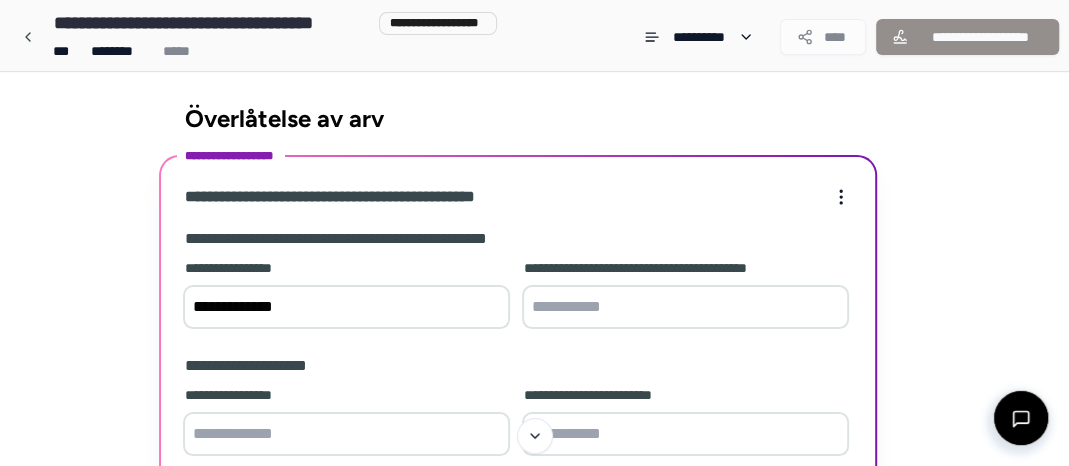 click at bounding box center [685, 307] 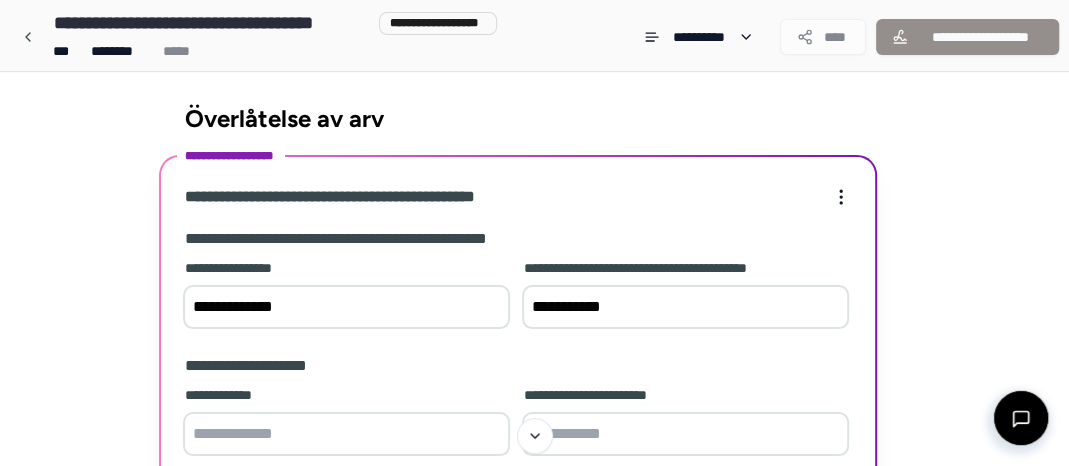 type on "**********" 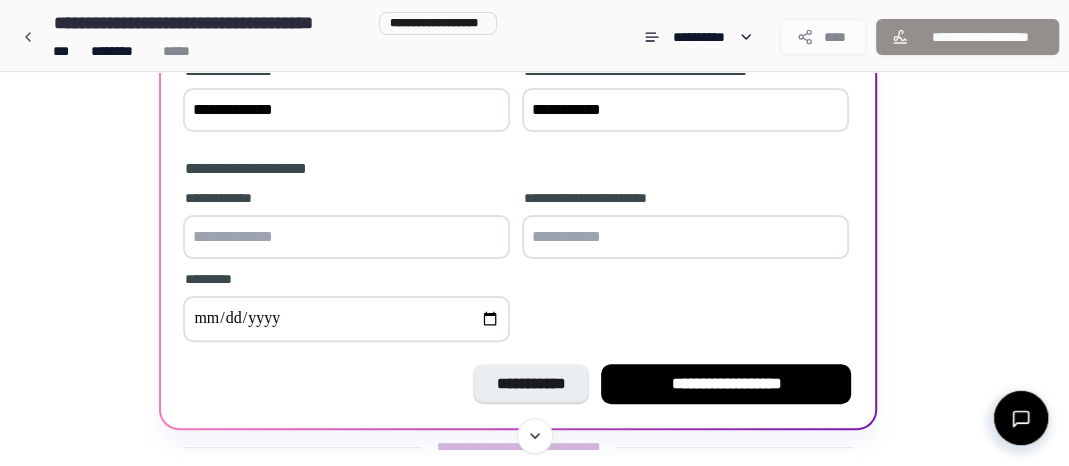 scroll, scrollTop: 200, scrollLeft: 0, axis: vertical 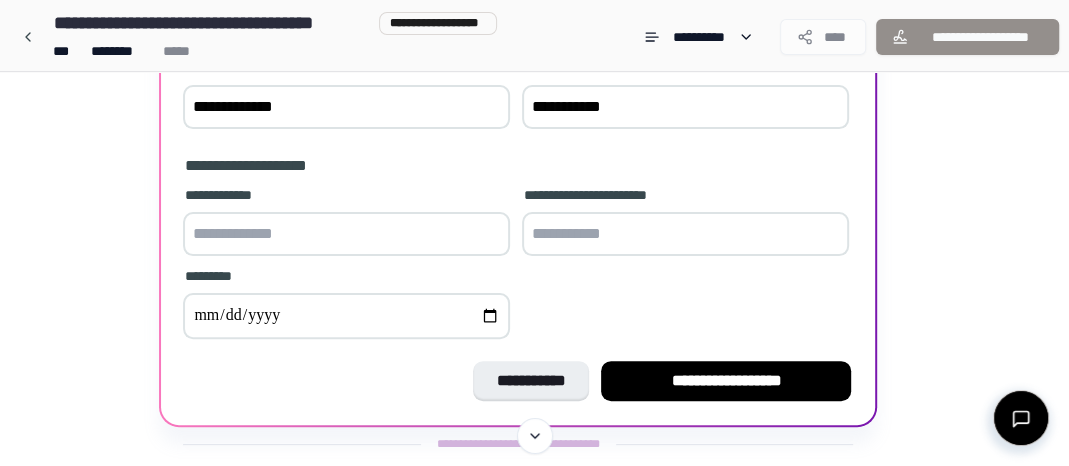click at bounding box center (346, 234) 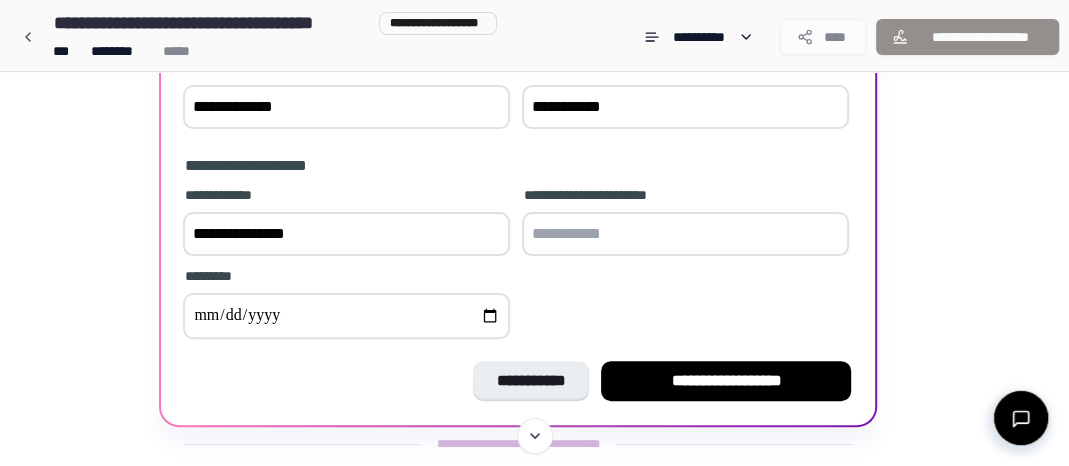 type on "**********" 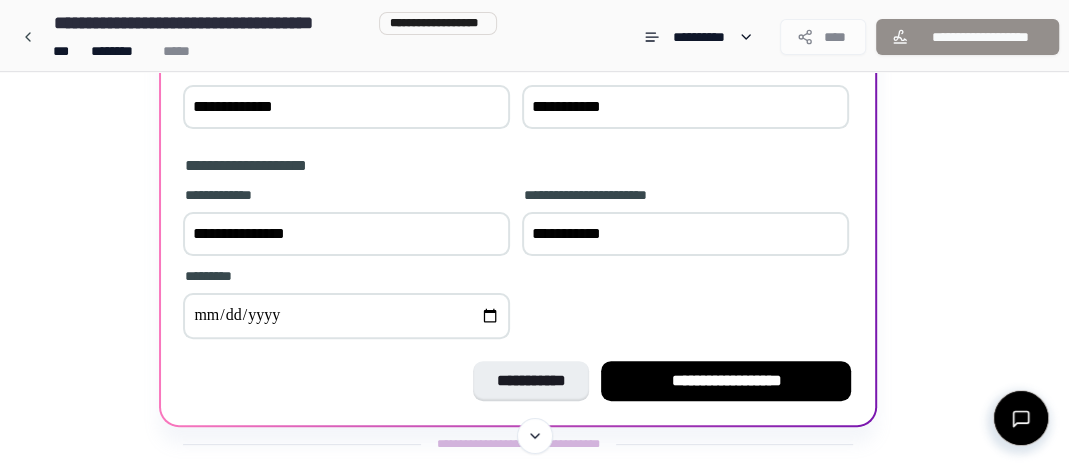 type on "**********" 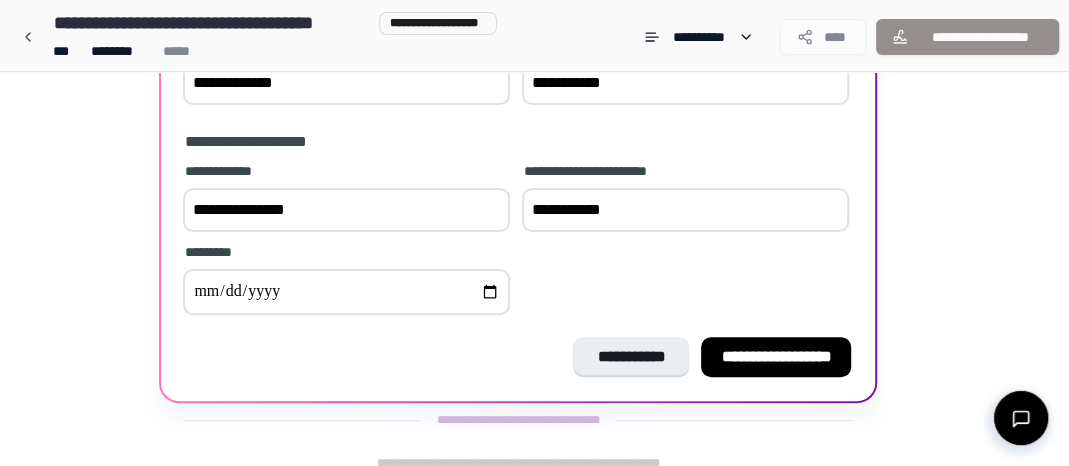 scroll, scrollTop: 238, scrollLeft: 0, axis: vertical 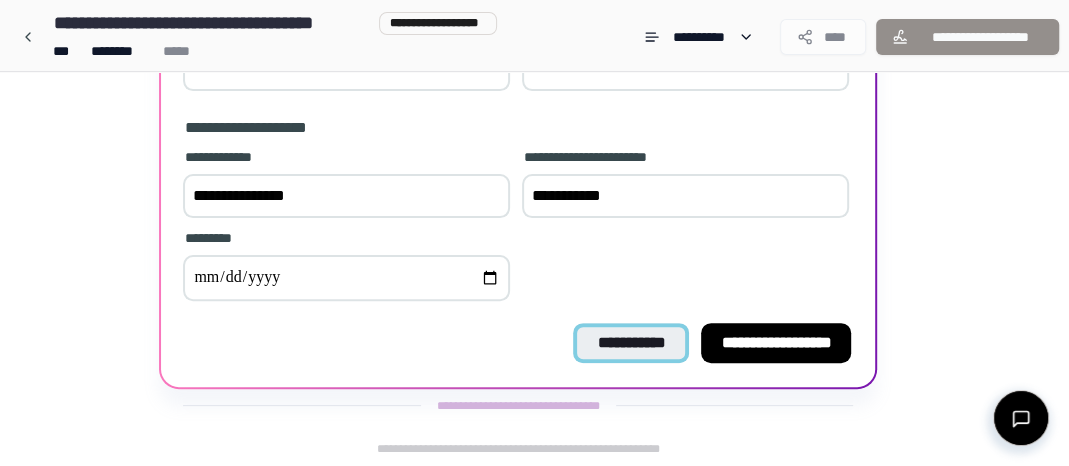 click on "**********" at bounding box center (631, 342) 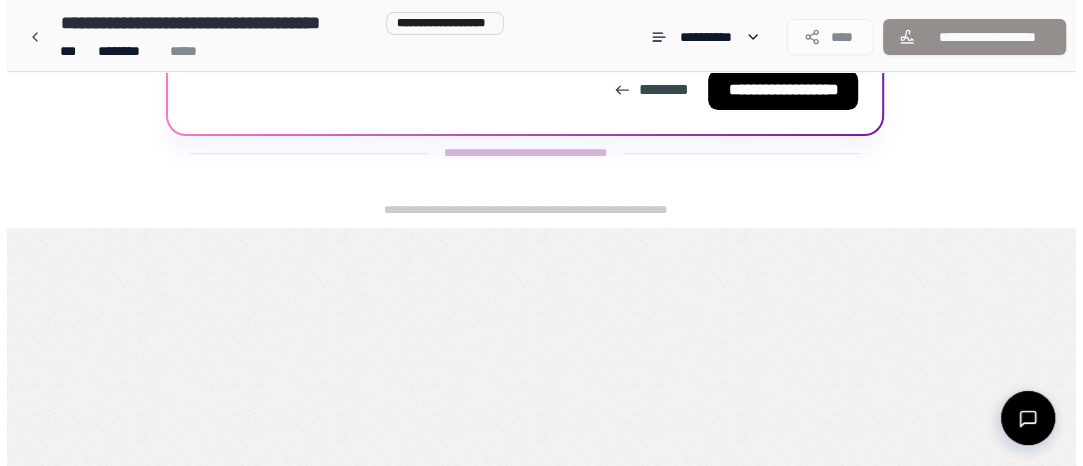 scroll, scrollTop: 0, scrollLeft: 0, axis: both 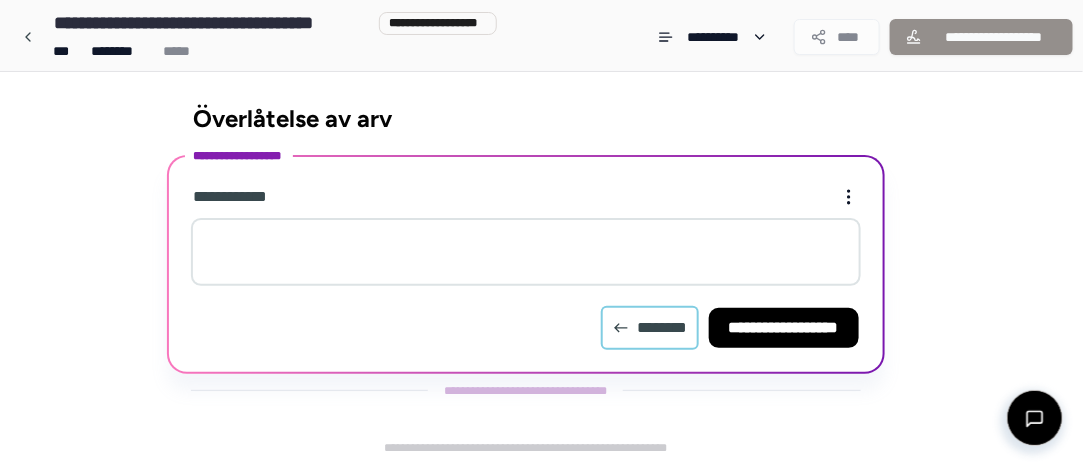 click on "********" at bounding box center (650, 328) 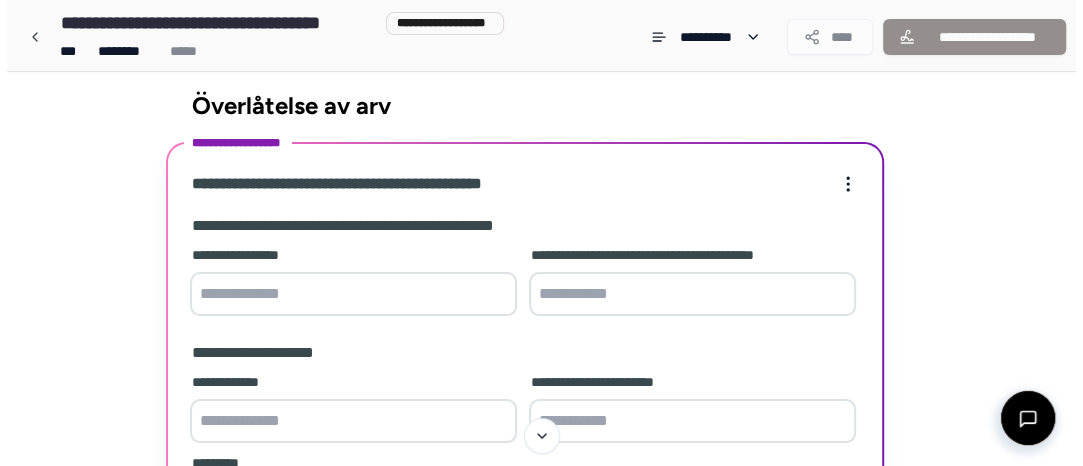 scroll, scrollTop: 0, scrollLeft: 0, axis: both 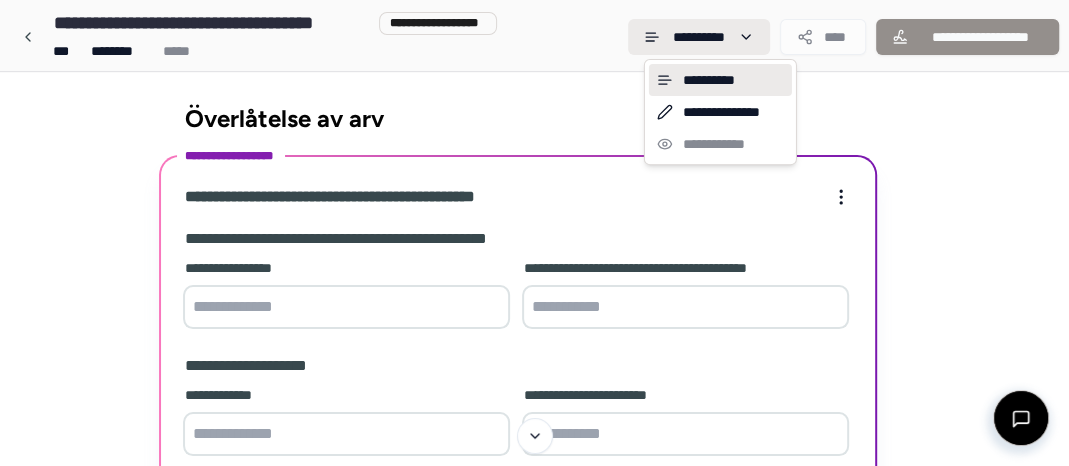 click on "**********" at bounding box center [534, 352] 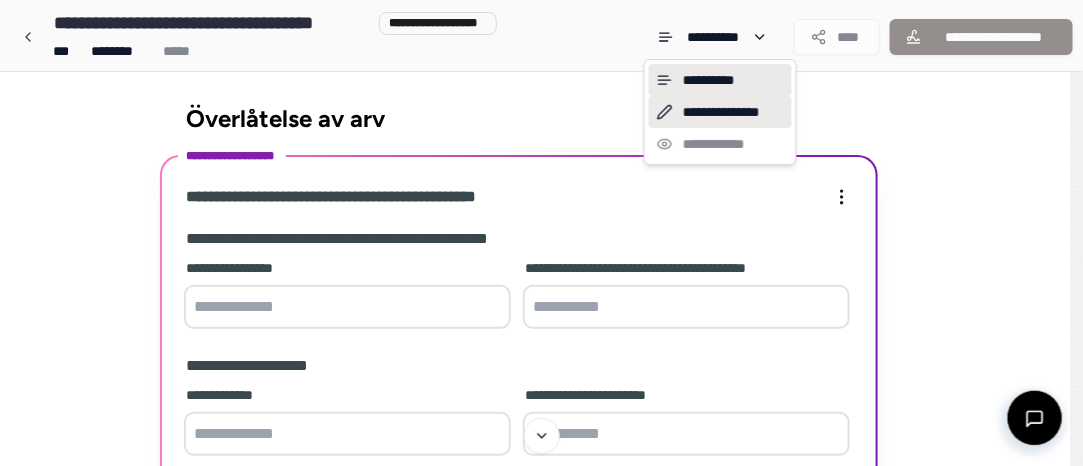 click on "**********" at bounding box center (721, 112) 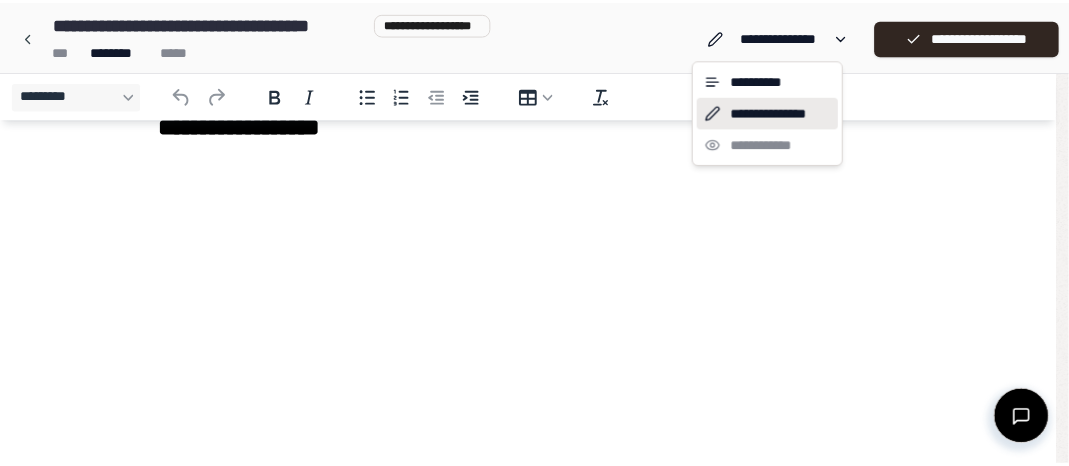 scroll, scrollTop: 0, scrollLeft: 0, axis: both 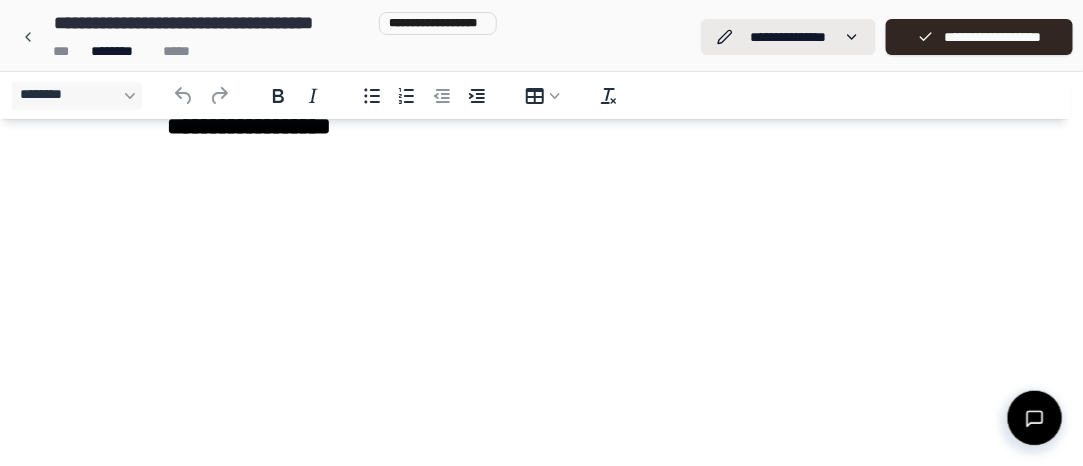 click on "**********" at bounding box center (542, 233) 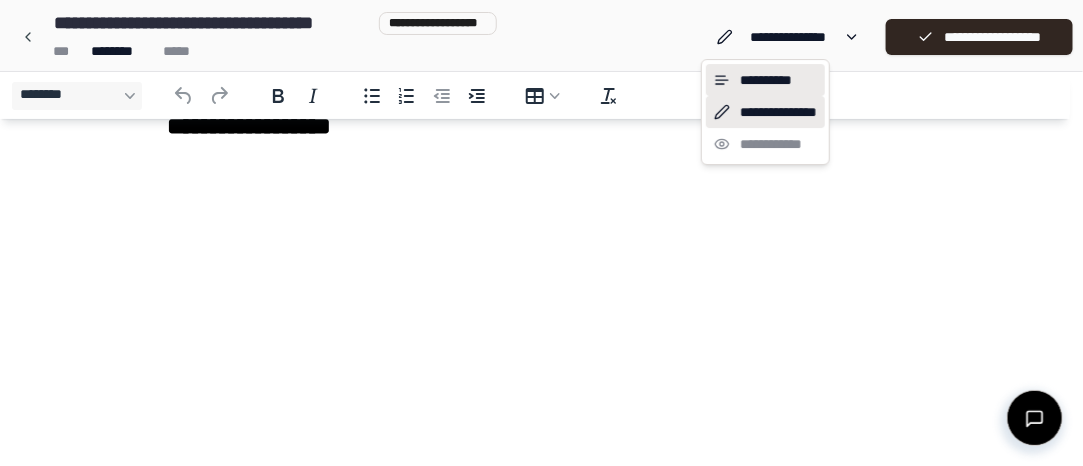 click on "**********" at bounding box center (765, 80) 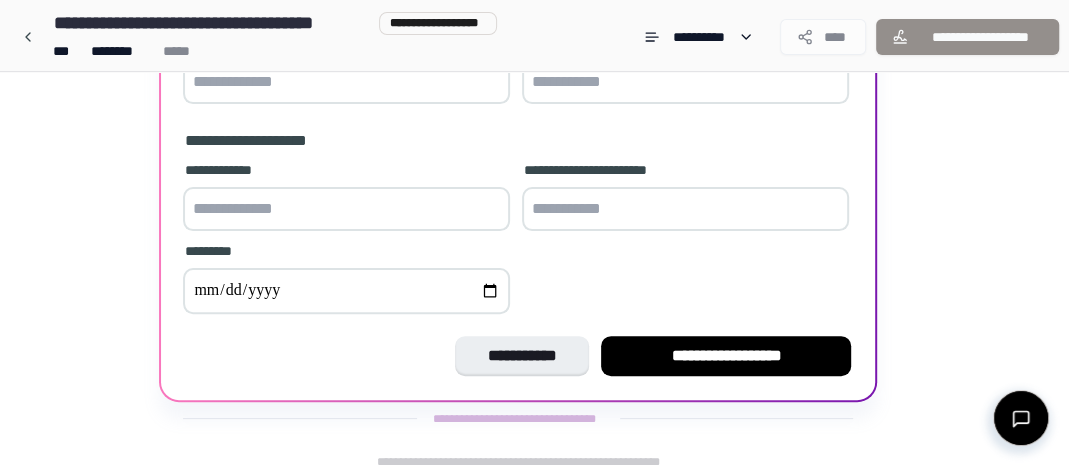 scroll, scrollTop: 238, scrollLeft: 0, axis: vertical 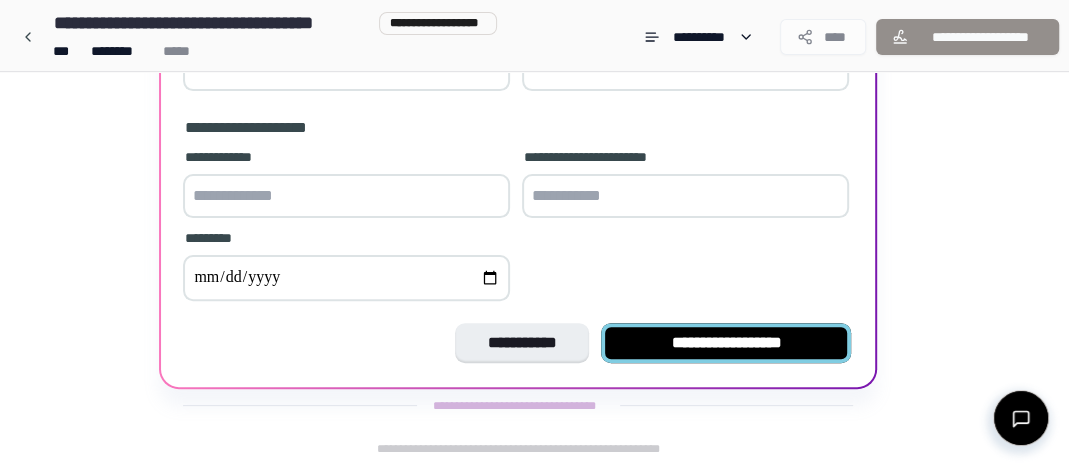 click on "**********" at bounding box center (726, 342) 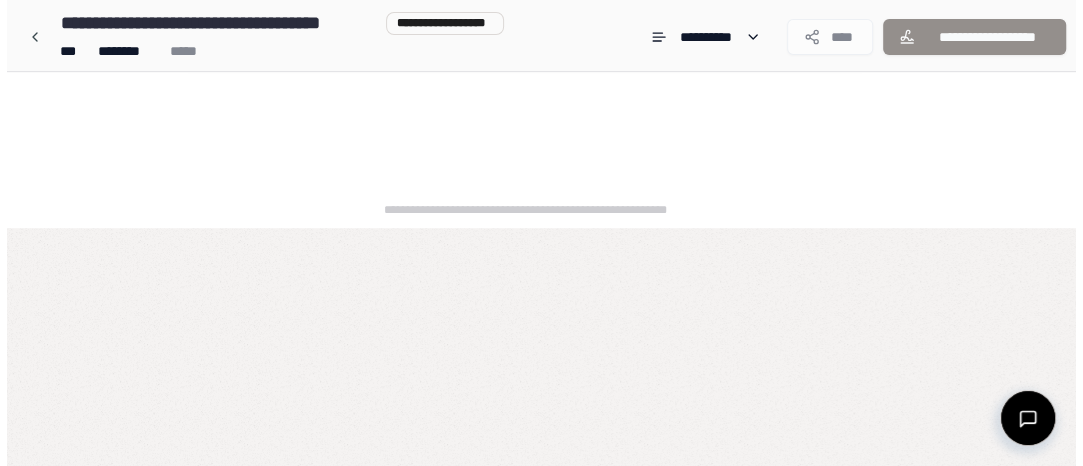 scroll, scrollTop: 0, scrollLeft: 0, axis: both 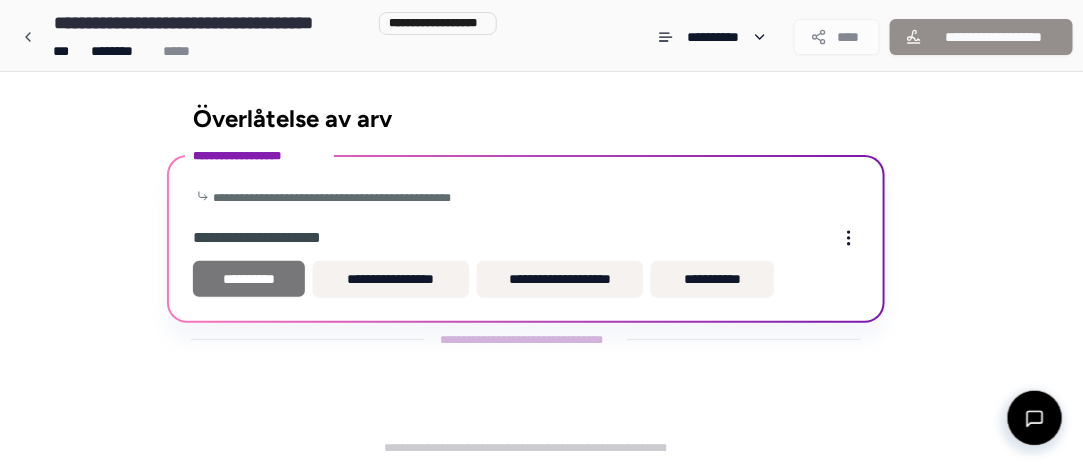 click on "**********" at bounding box center [249, 279] 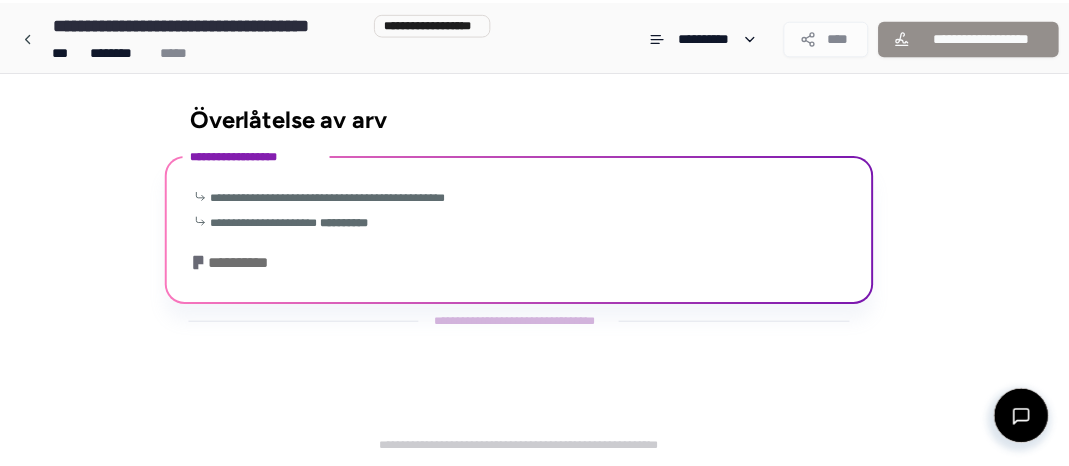 scroll, scrollTop: 23, scrollLeft: 0, axis: vertical 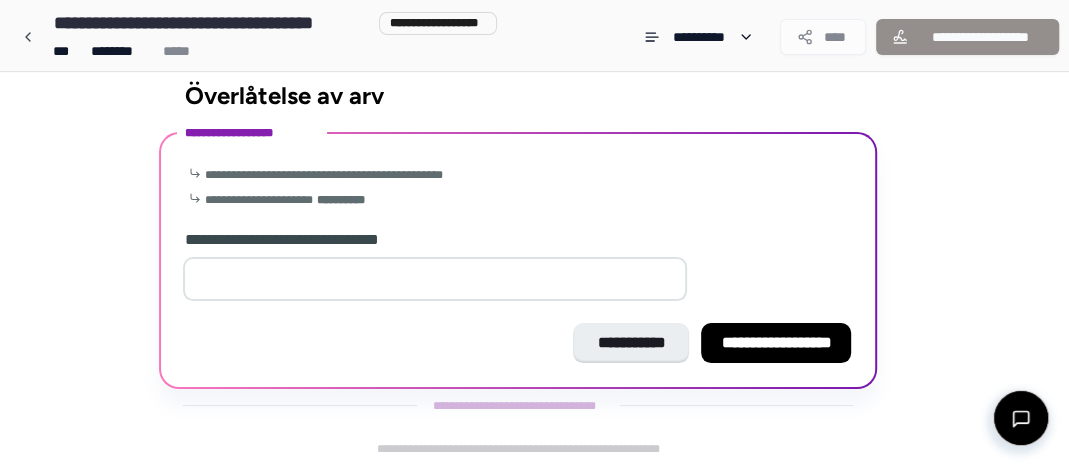 type on "*" 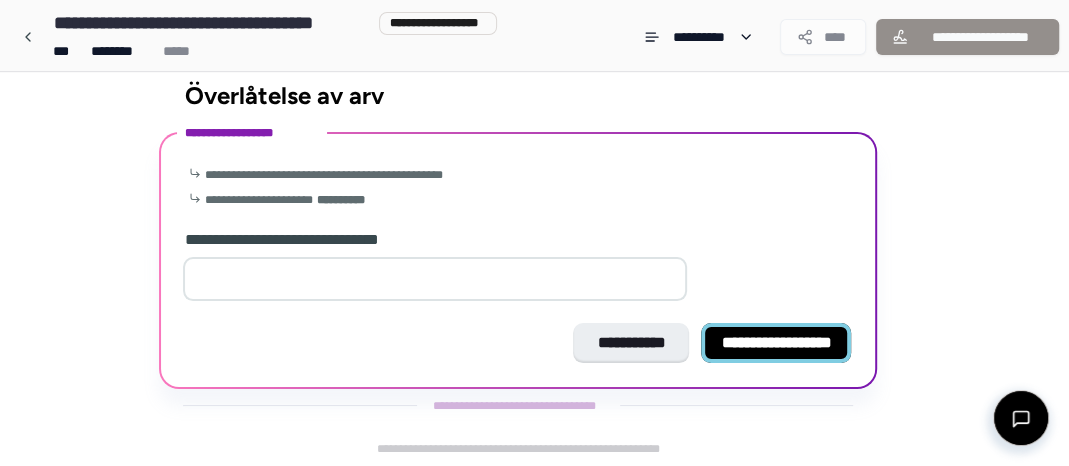 click on "**********" at bounding box center (776, 342) 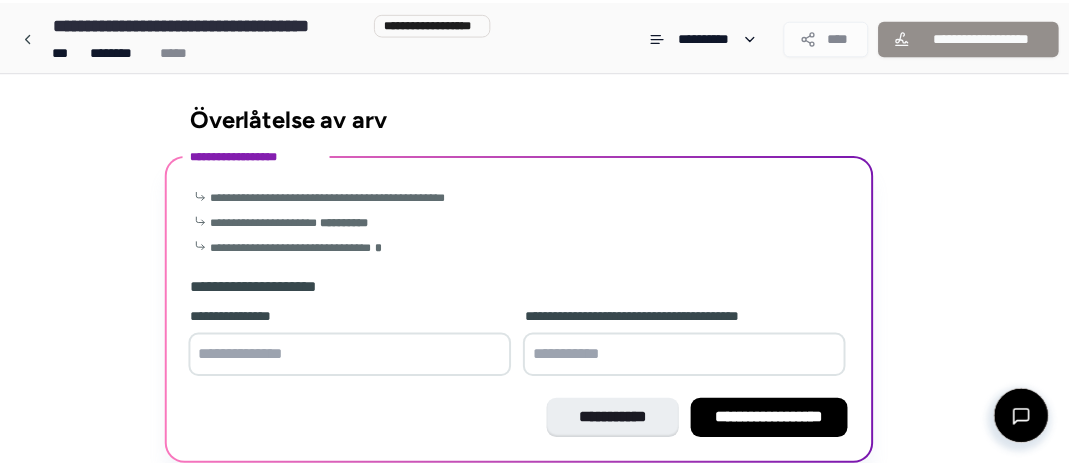 scroll, scrollTop: 78, scrollLeft: 0, axis: vertical 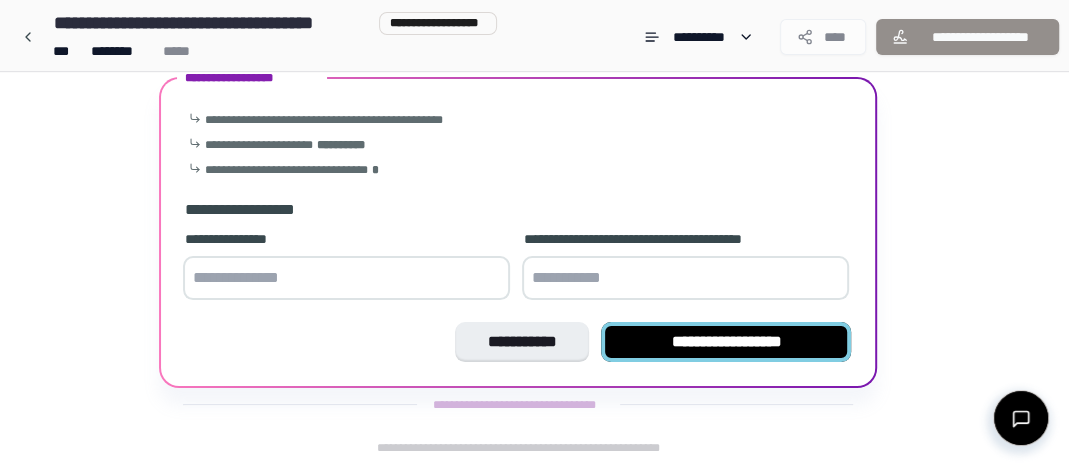 click on "**********" at bounding box center [726, 342] 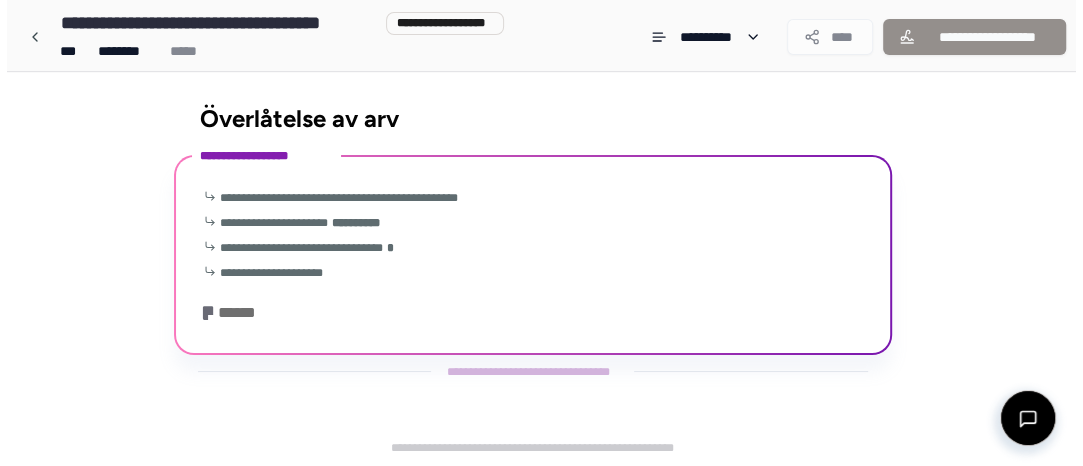 scroll, scrollTop: 0, scrollLeft: 0, axis: both 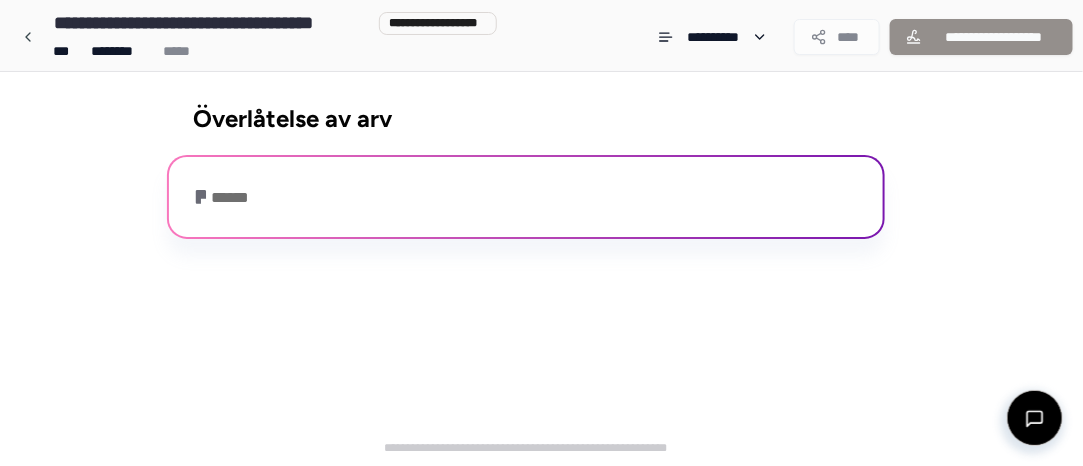 click on "******" at bounding box center [230, 197] 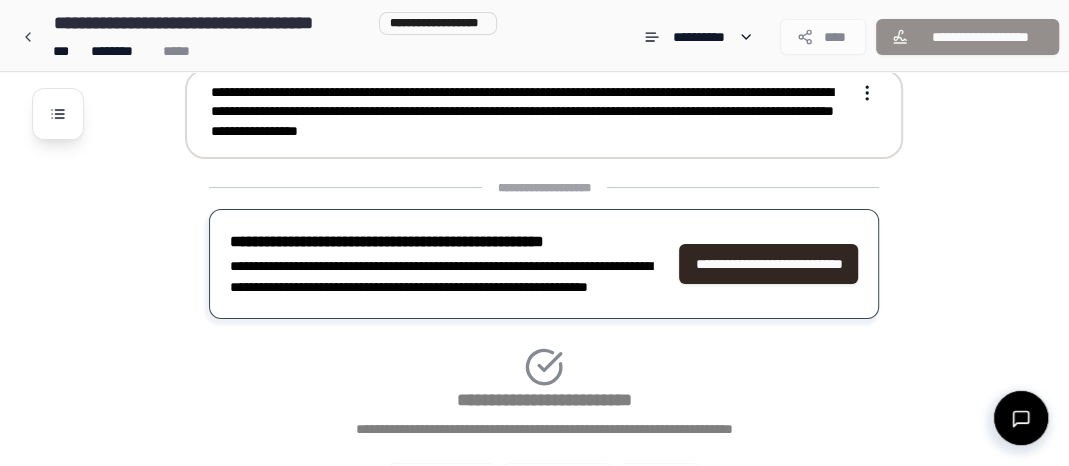 scroll, scrollTop: 224, scrollLeft: 0, axis: vertical 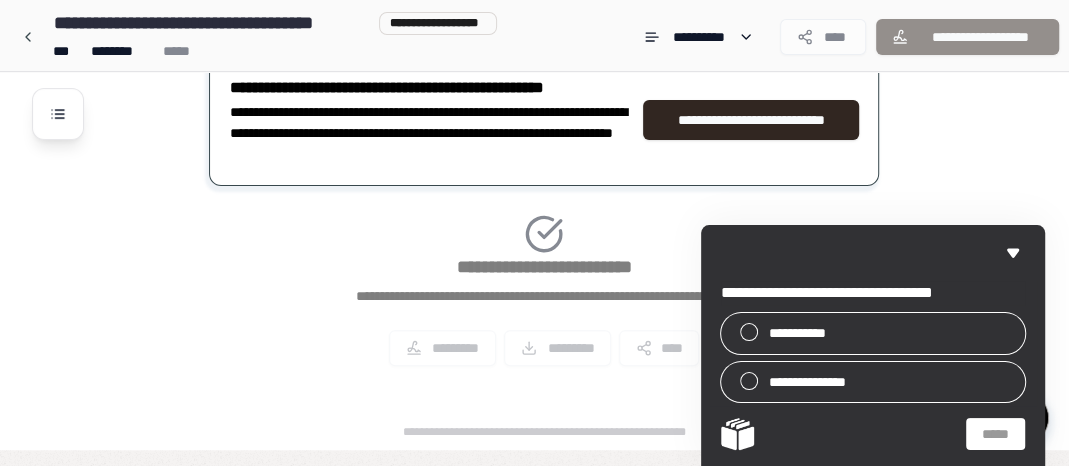click on "**********" at bounding box center [544, 203] 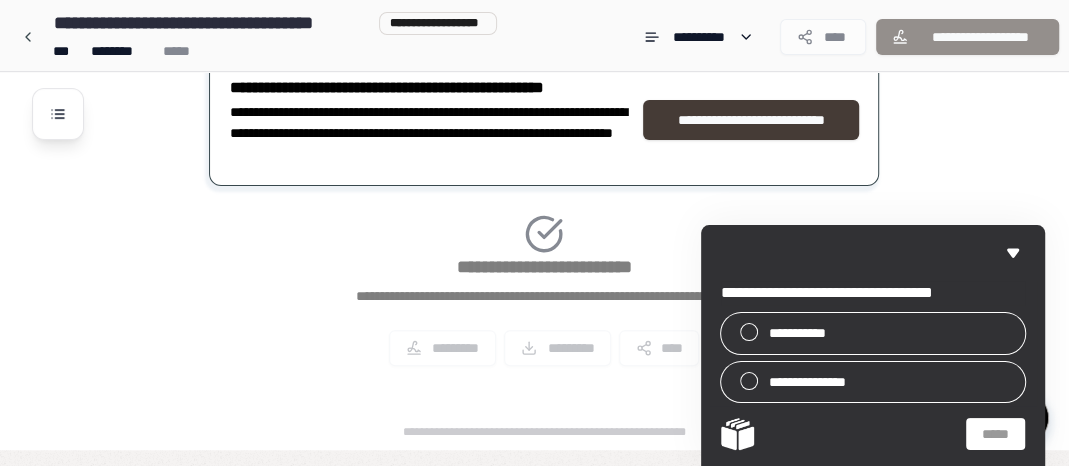 click on "**********" at bounding box center (751, 120) 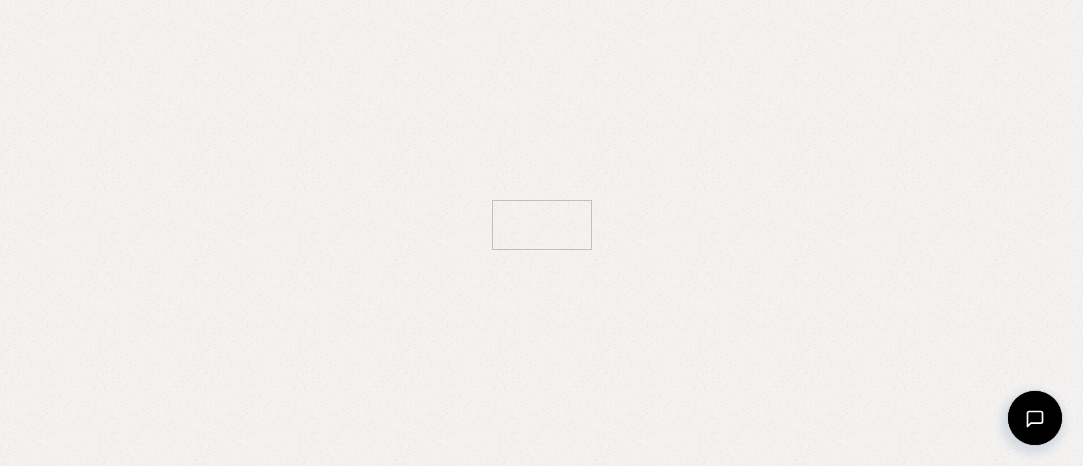 scroll, scrollTop: 0, scrollLeft: 0, axis: both 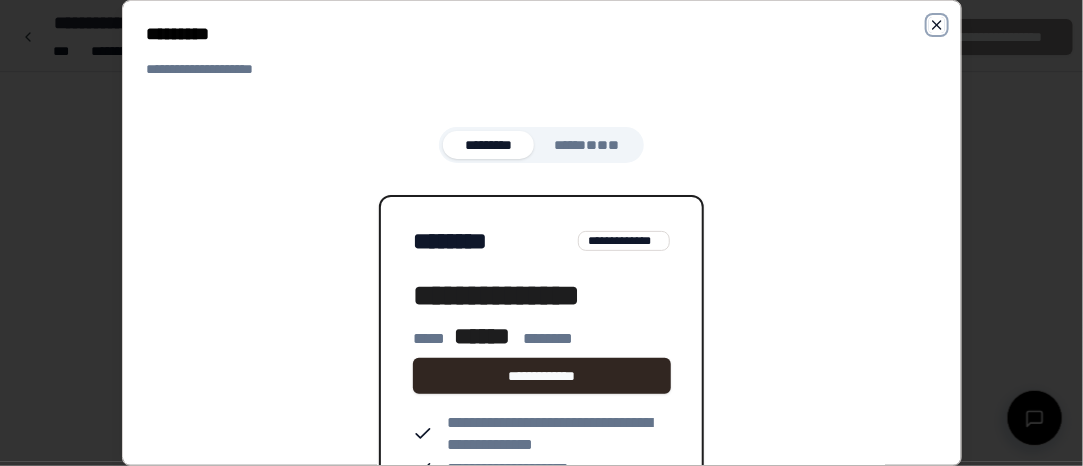 click 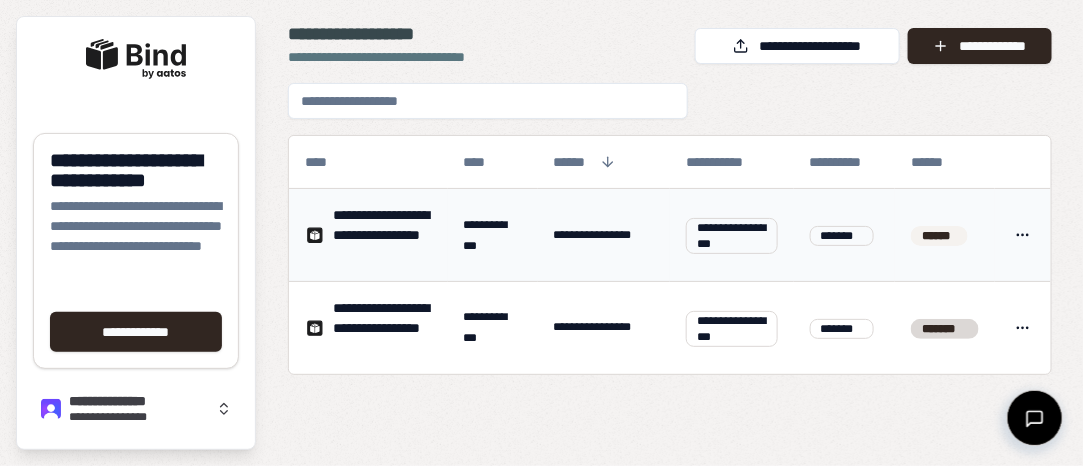 click on "**********" at bounding box center [381, 225] 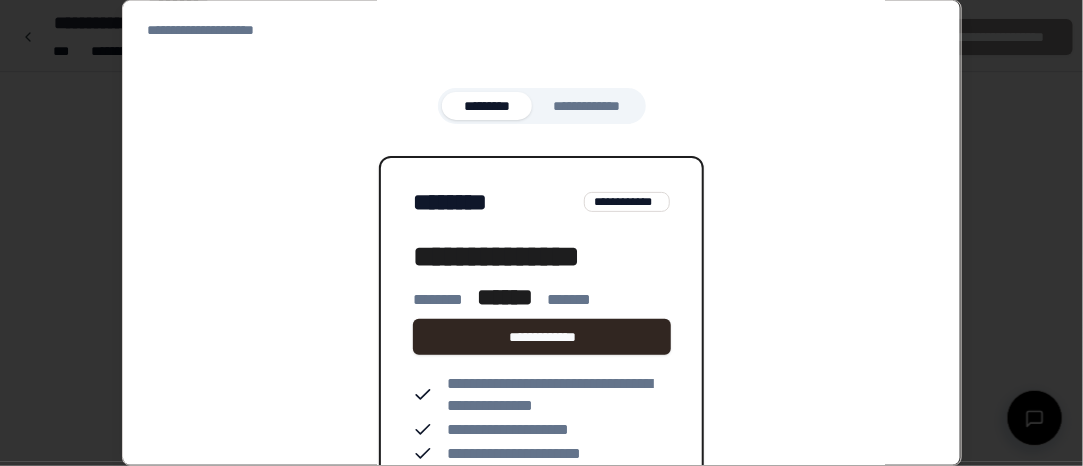 scroll, scrollTop: 0, scrollLeft: 0, axis: both 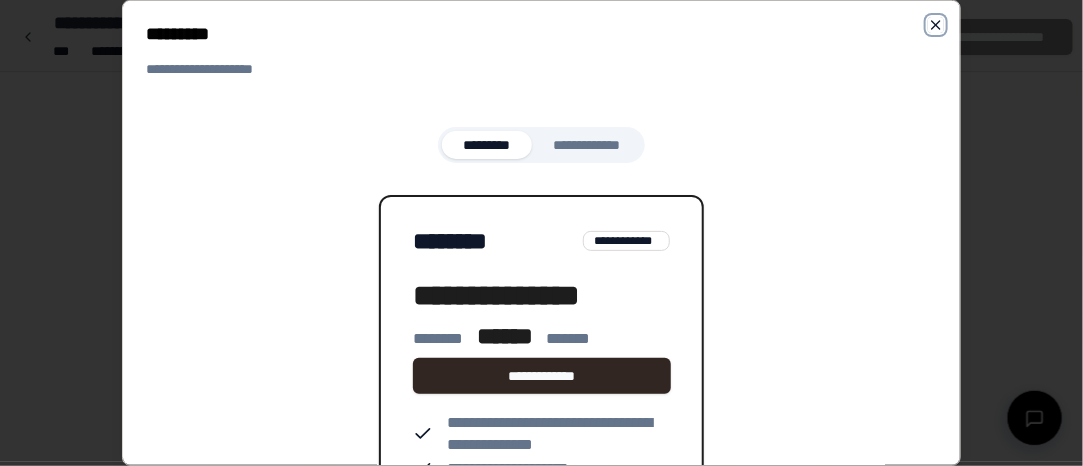 click 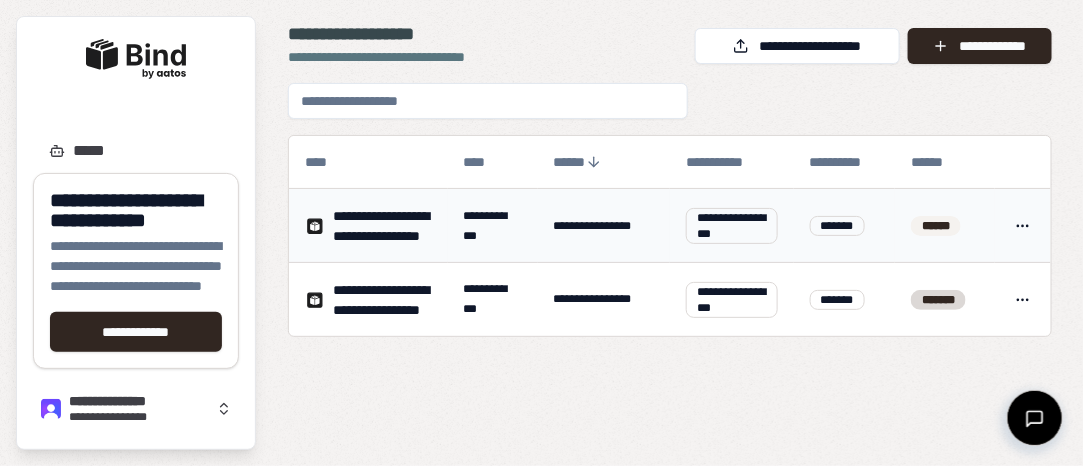 click on "**********" at bounding box center (732, 226) 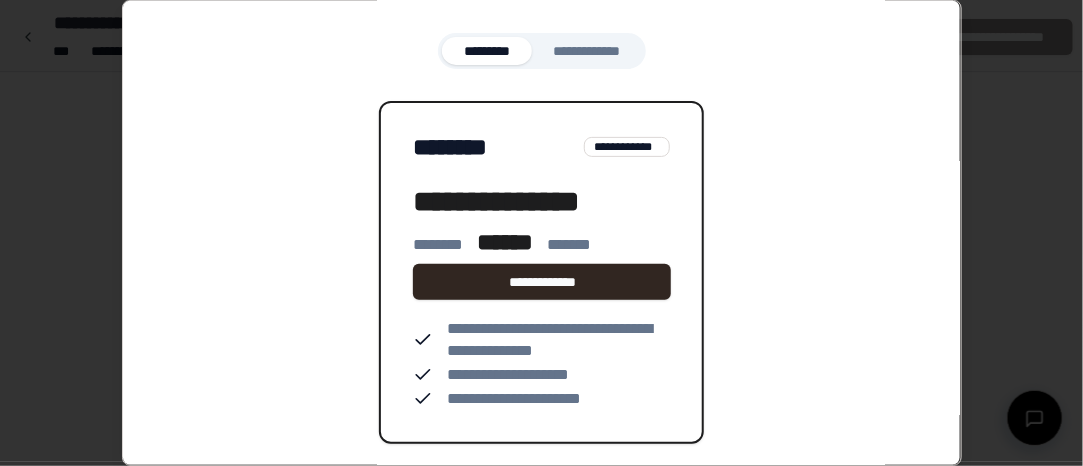 scroll, scrollTop: 0, scrollLeft: 0, axis: both 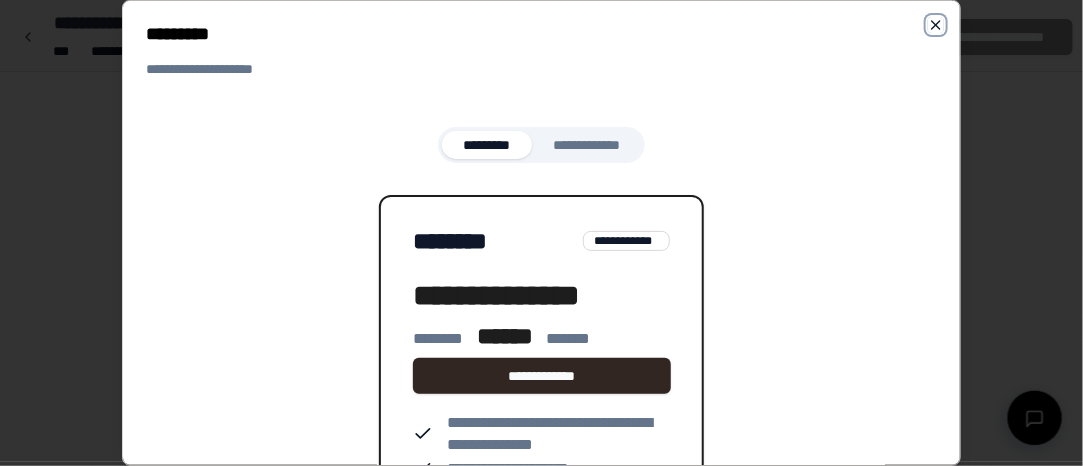 click 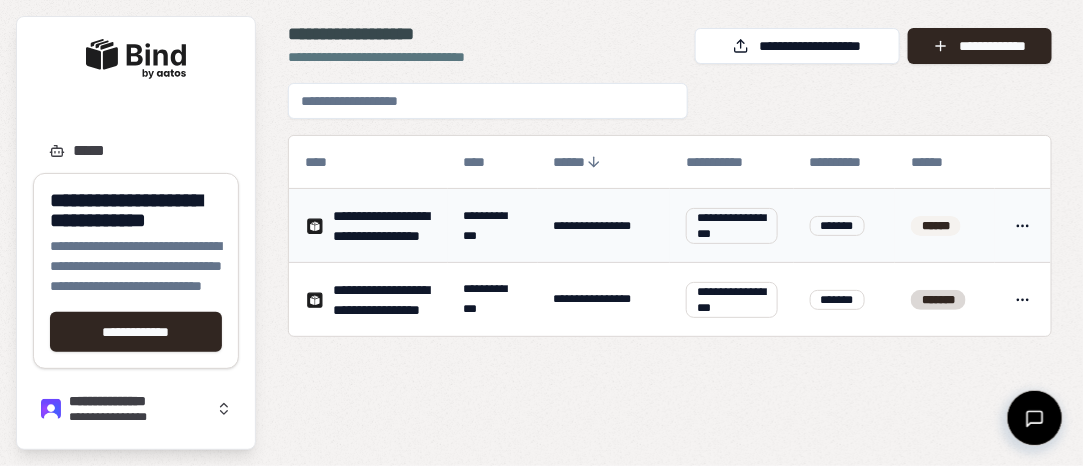 click on "******" at bounding box center [936, 226] 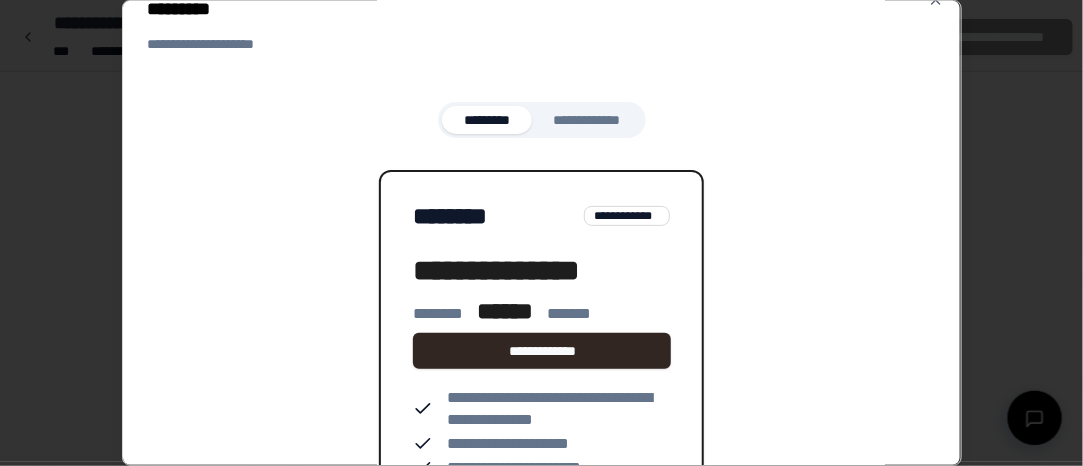 scroll, scrollTop: 0, scrollLeft: 0, axis: both 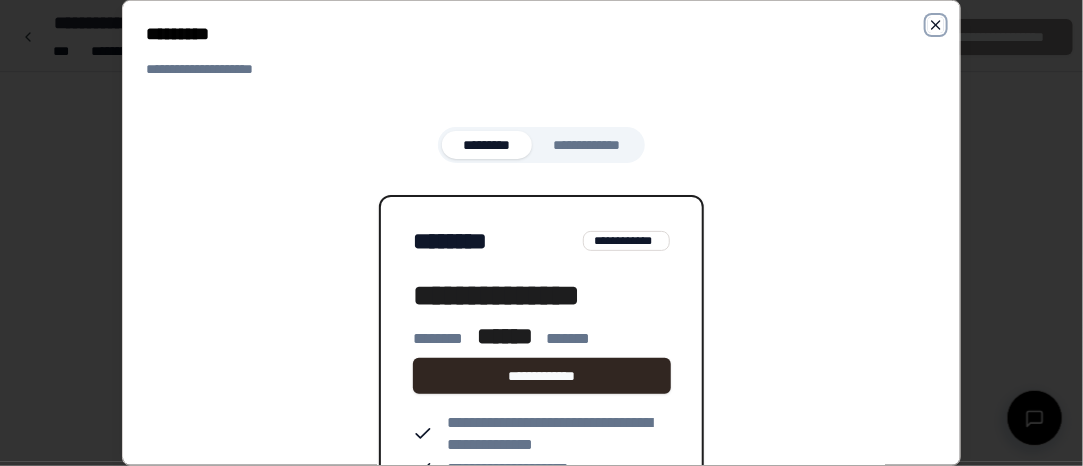 click 